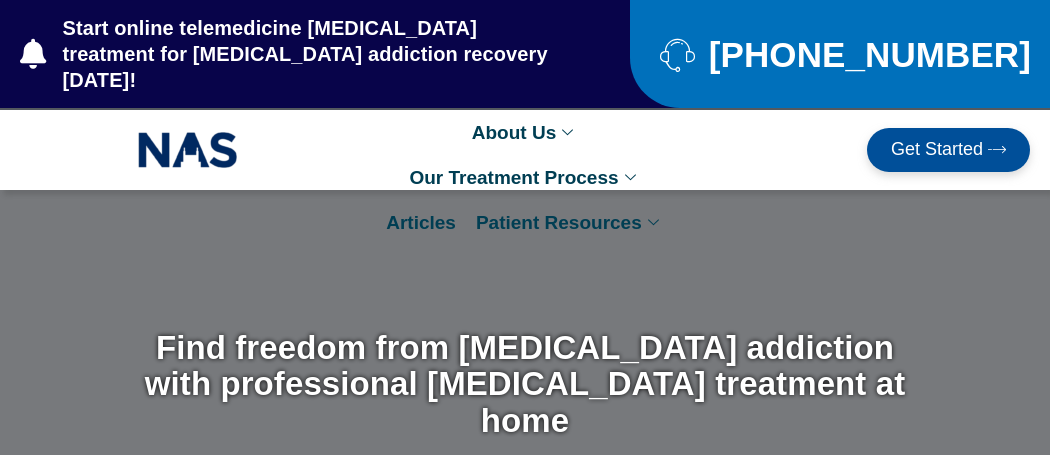 scroll, scrollTop: 0, scrollLeft: 0, axis: both 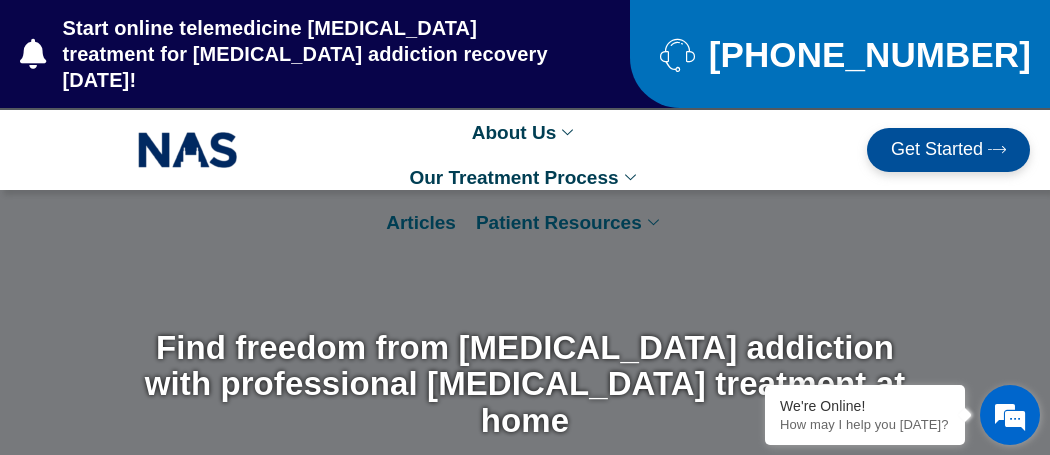 click at bounding box center [1010, 415] 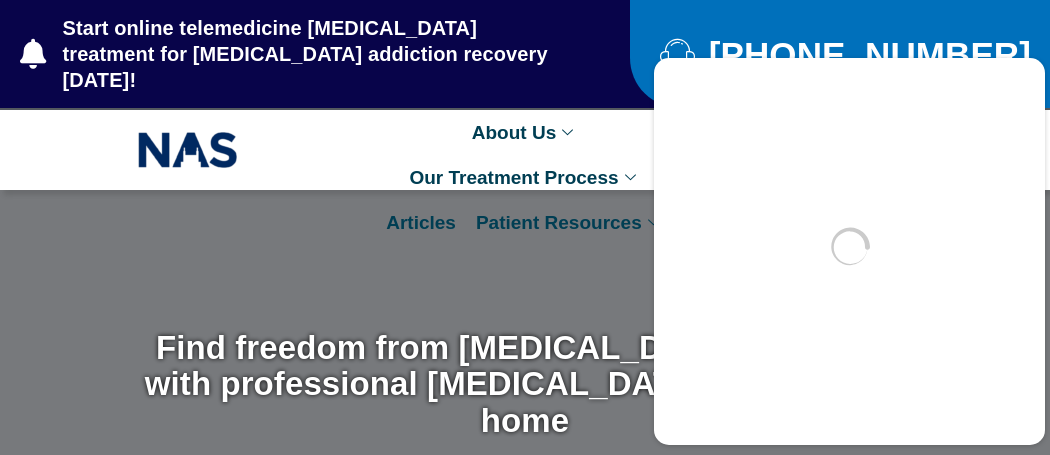 scroll, scrollTop: 0, scrollLeft: 0, axis: both 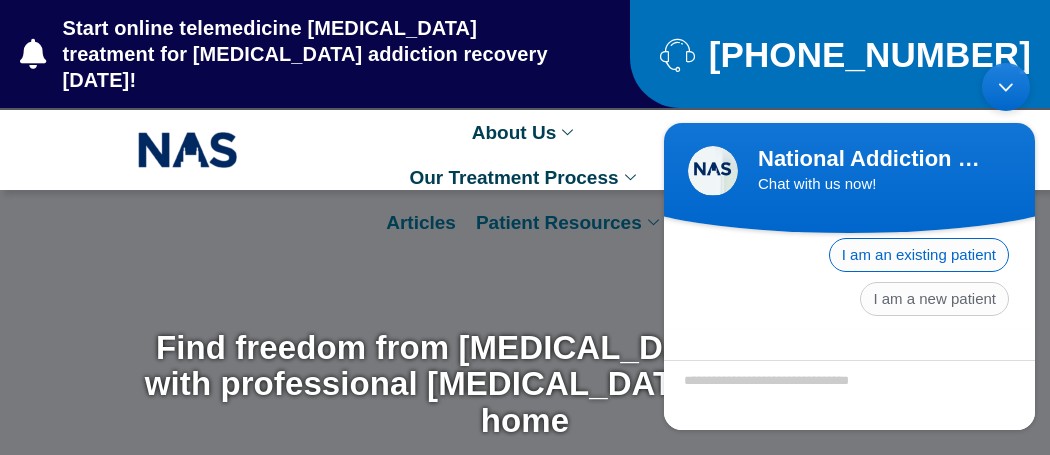 click on "I am an existing patient" at bounding box center (919, 255) 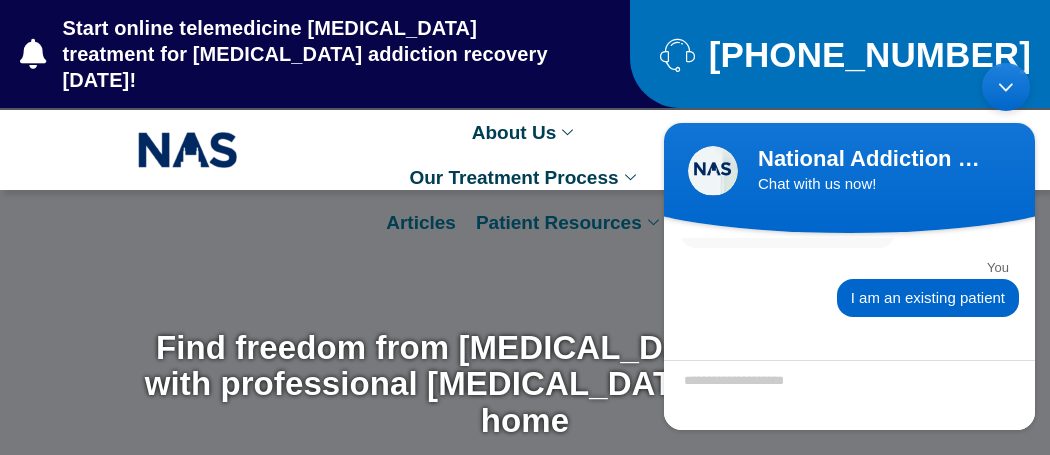 scroll, scrollTop: 207, scrollLeft: 0, axis: vertical 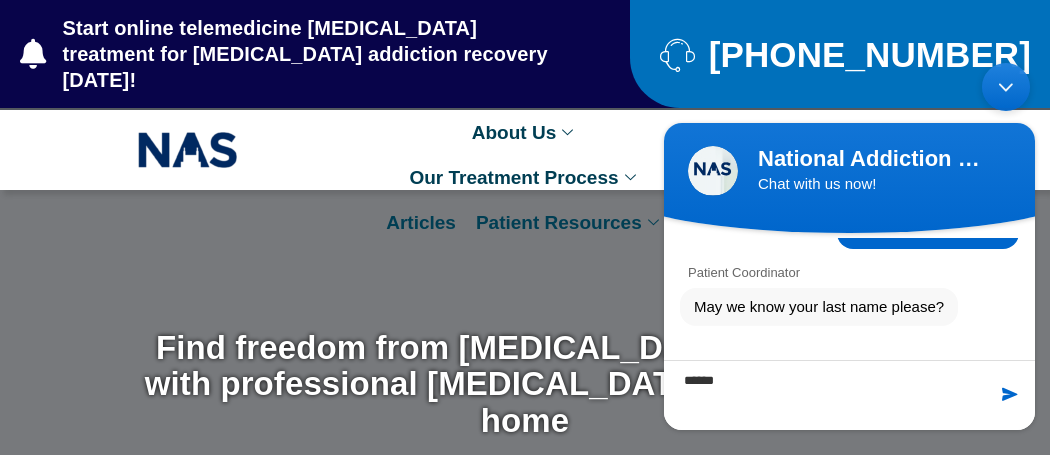 type on "******" 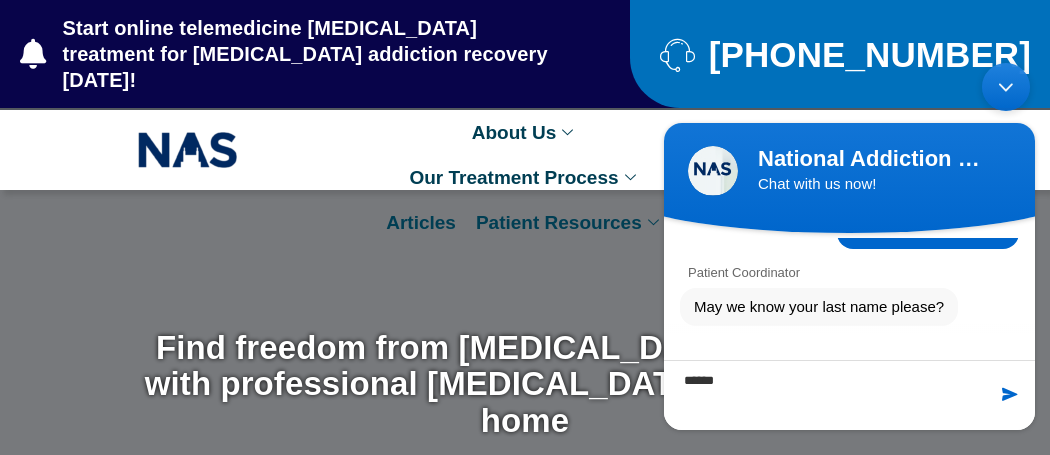 click at bounding box center (1010, 394) 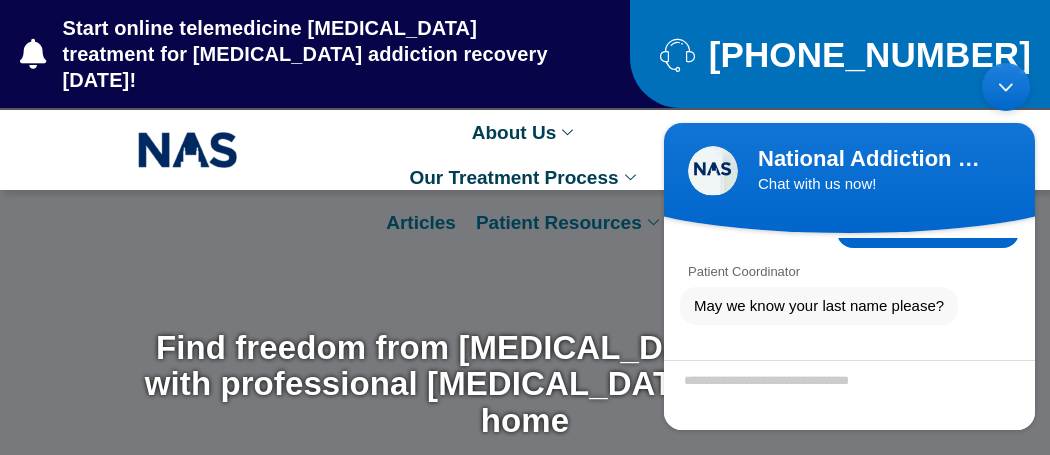 scroll, scrollTop: 398, scrollLeft: 0, axis: vertical 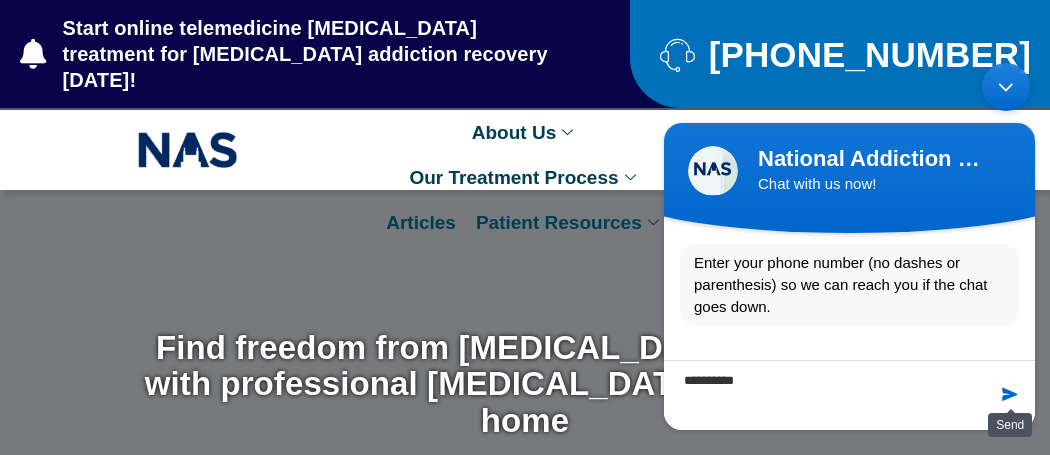 type on "**********" 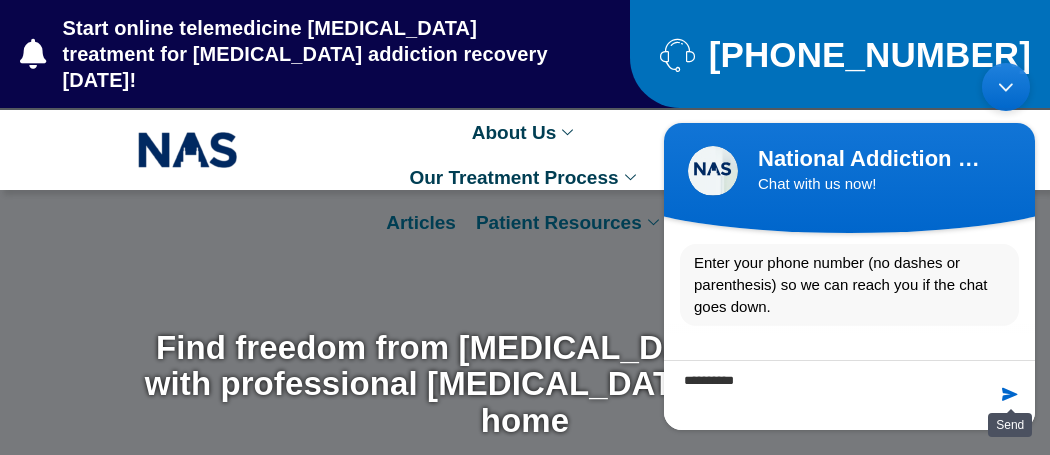 click at bounding box center (1010, 394) 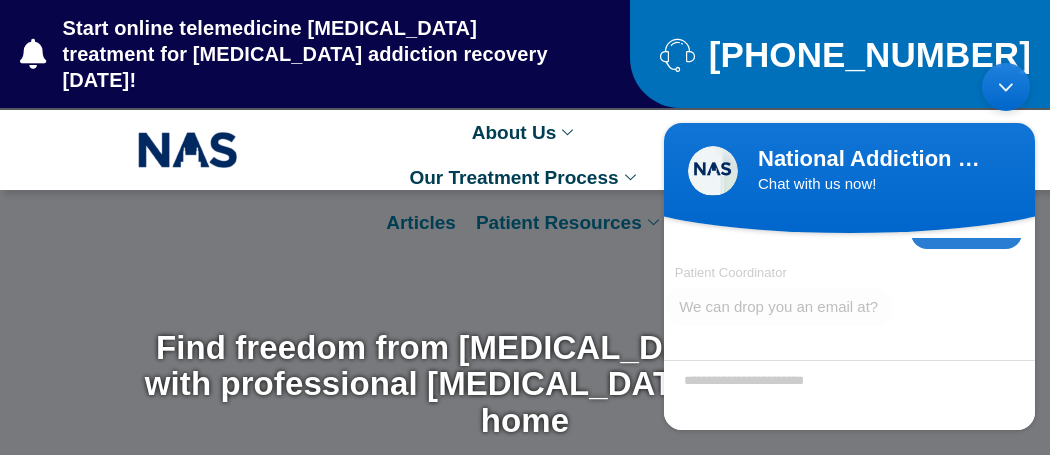 scroll, scrollTop: 544, scrollLeft: 0, axis: vertical 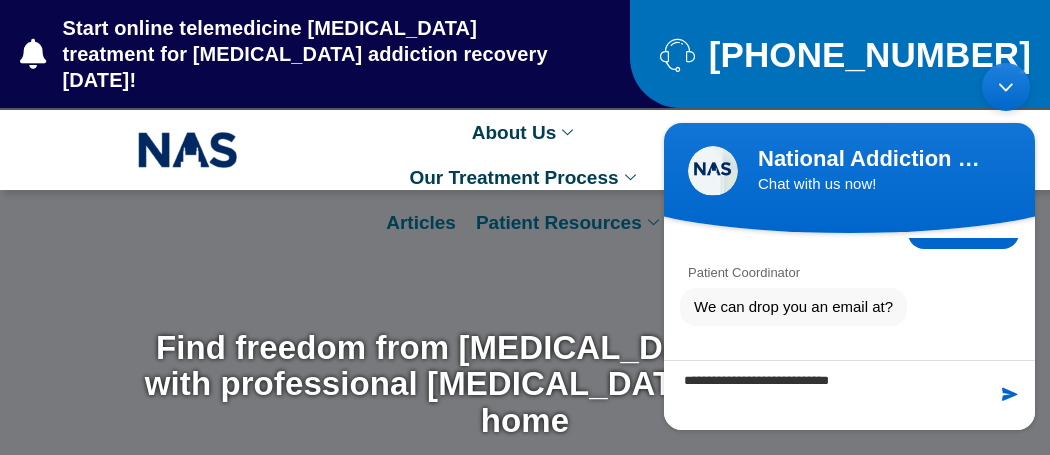 click on "**********" at bounding box center (849, 395) 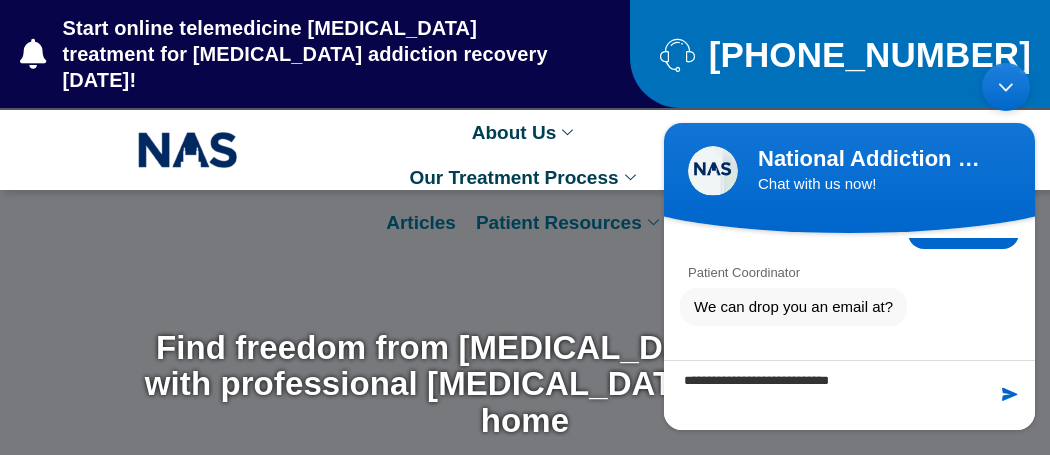 click at bounding box center (1010, 394) 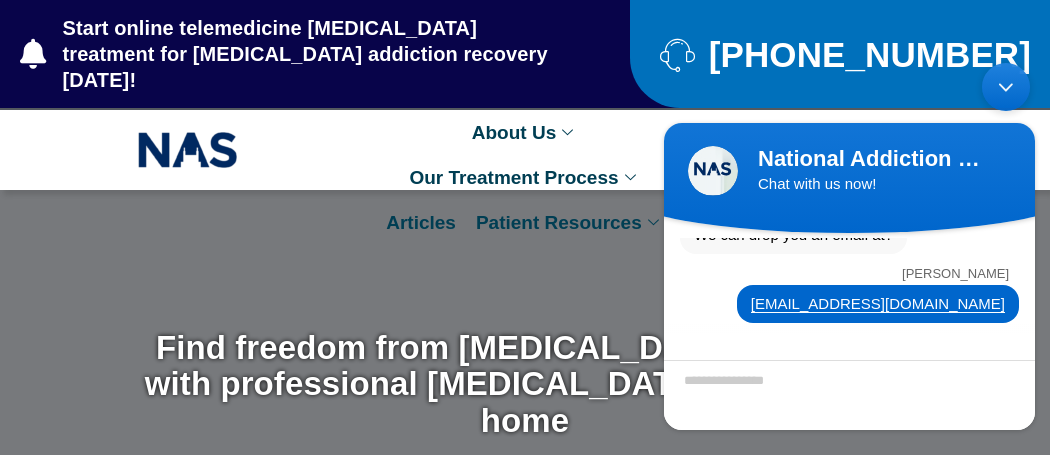 scroll, scrollTop: 681, scrollLeft: 0, axis: vertical 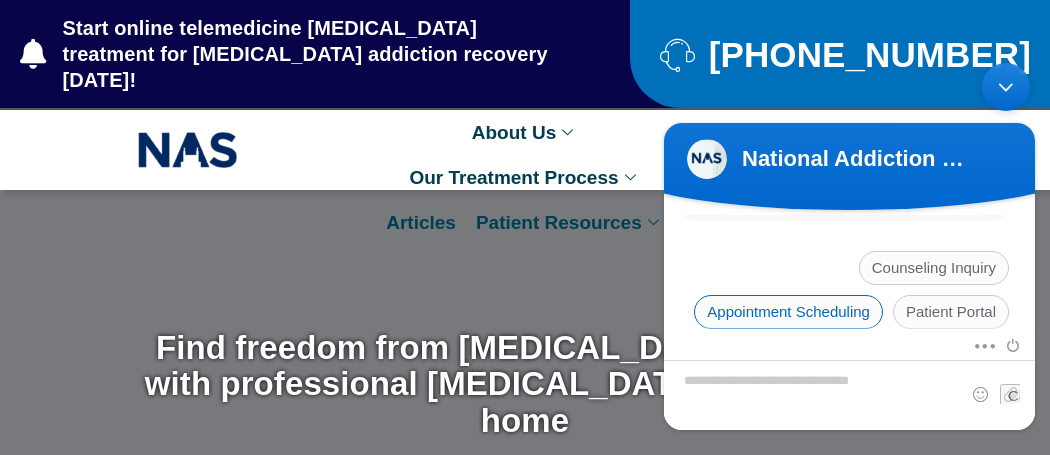 click on "Appointment Scheduling" at bounding box center [788, 312] 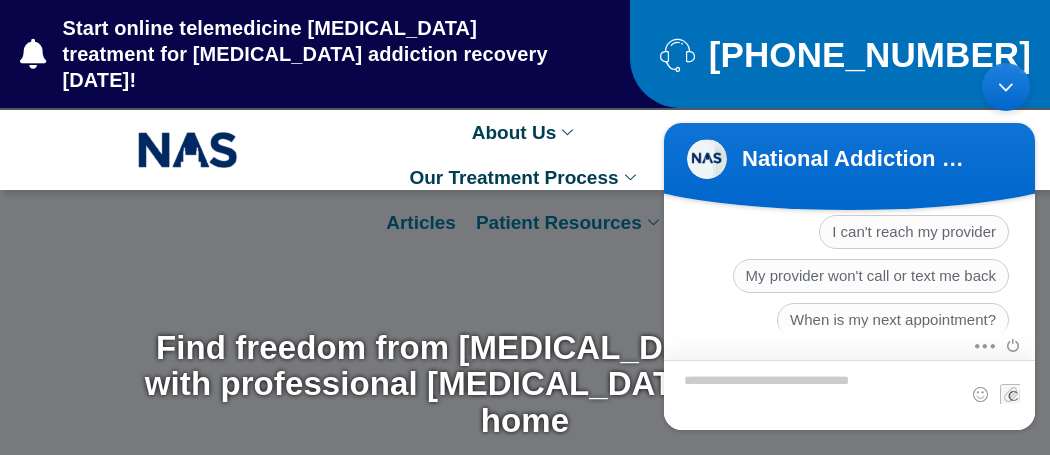 scroll, scrollTop: 981, scrollLeft: 0, axis: vertical 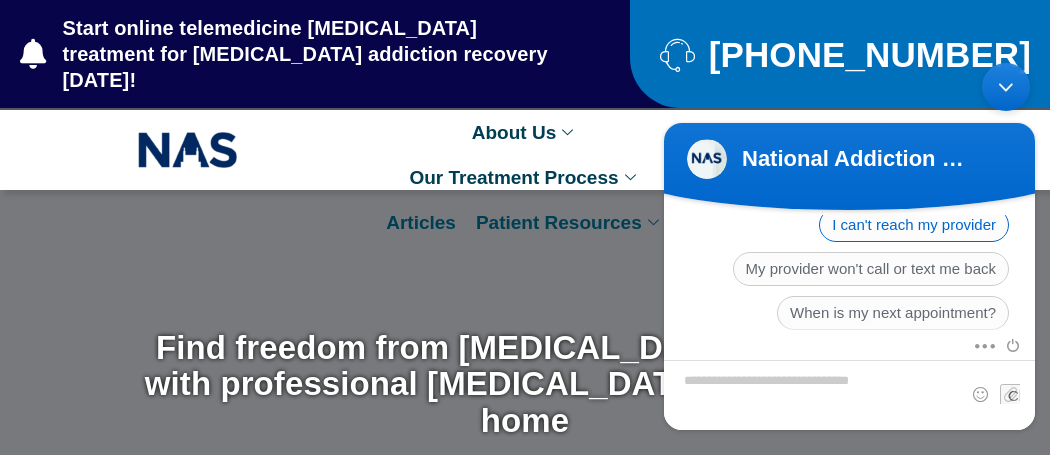click on "I can't reach my provider" at bounding box center [914, 225] 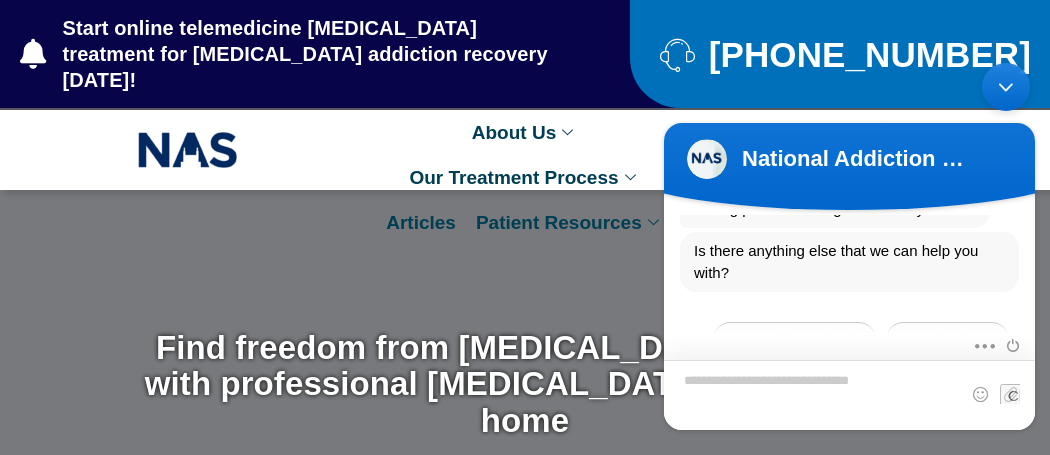 scroll, scrollTop: 1239, scrollLeft: 0, axis: vertical 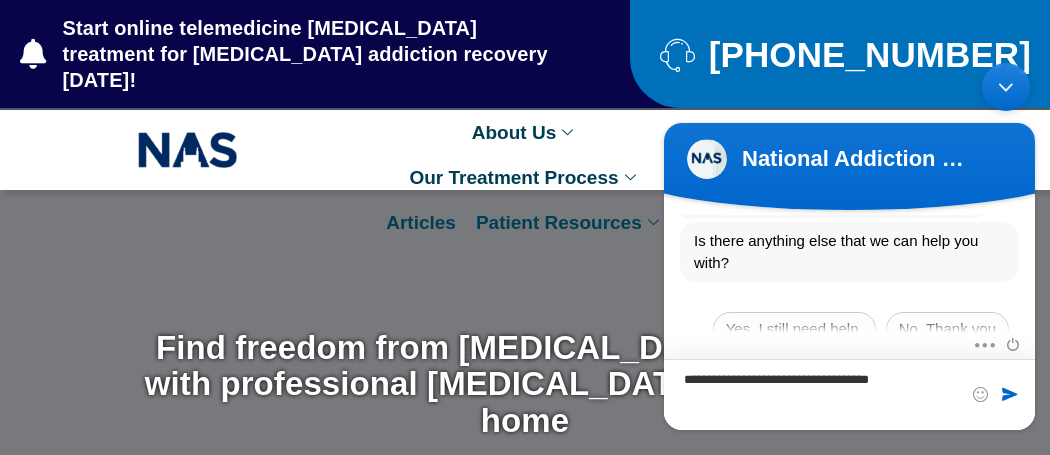 click on "**********" at bounding box center (849, 394) 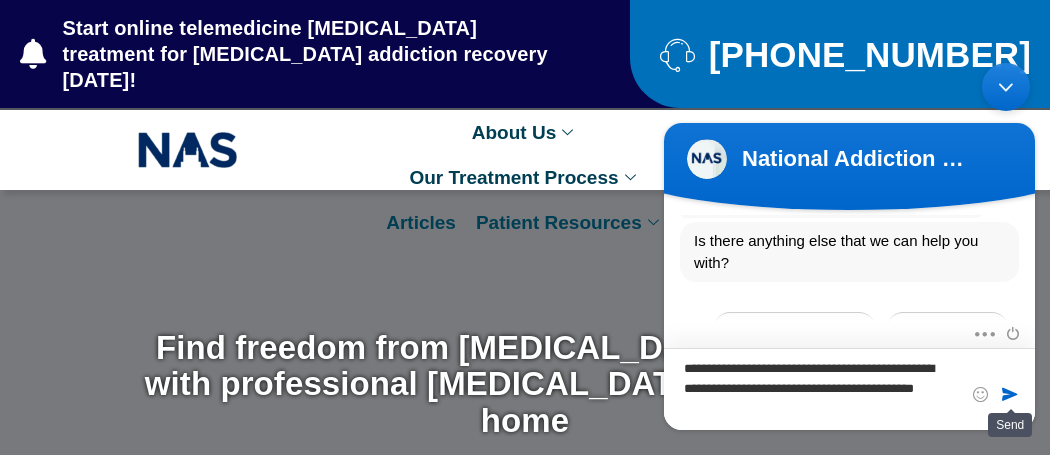 type on "**********" 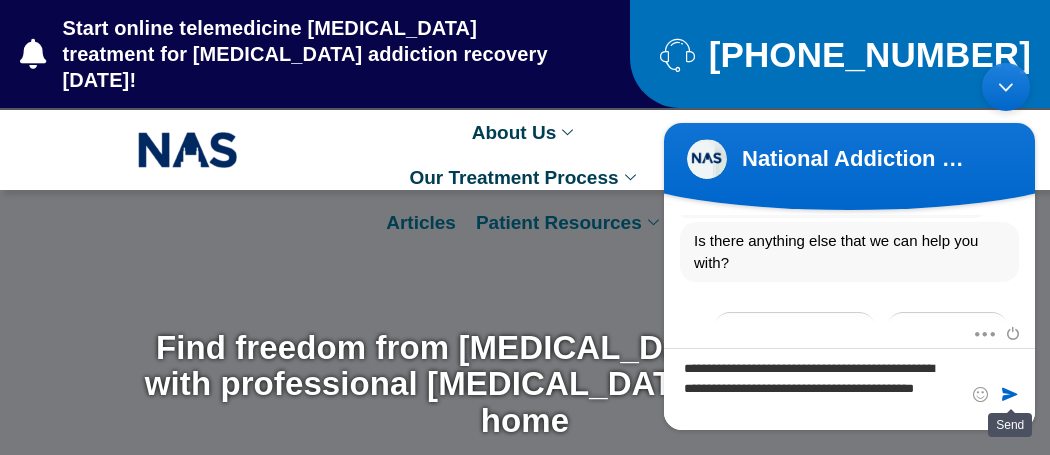 click at bounding box center [1010, 394] 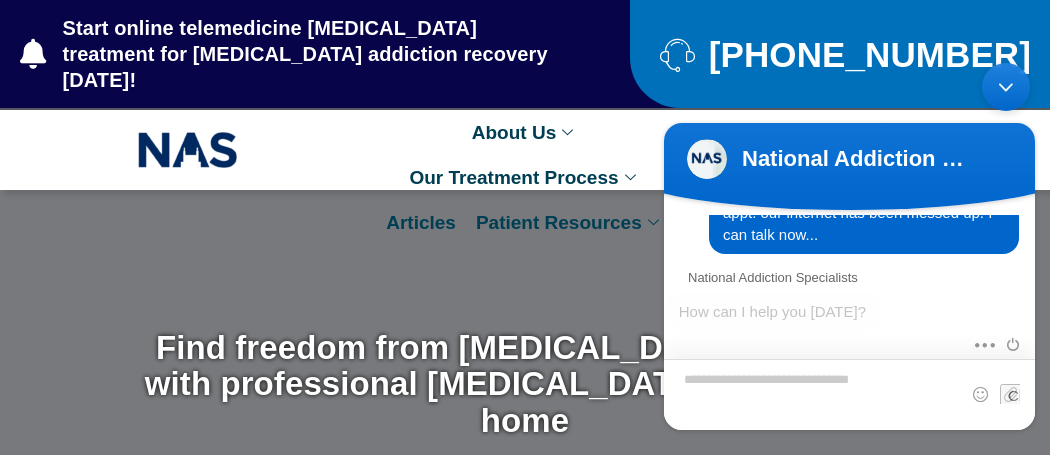 scroll, scrollTop: 1528, scrollLeft: 0, axis: vertical 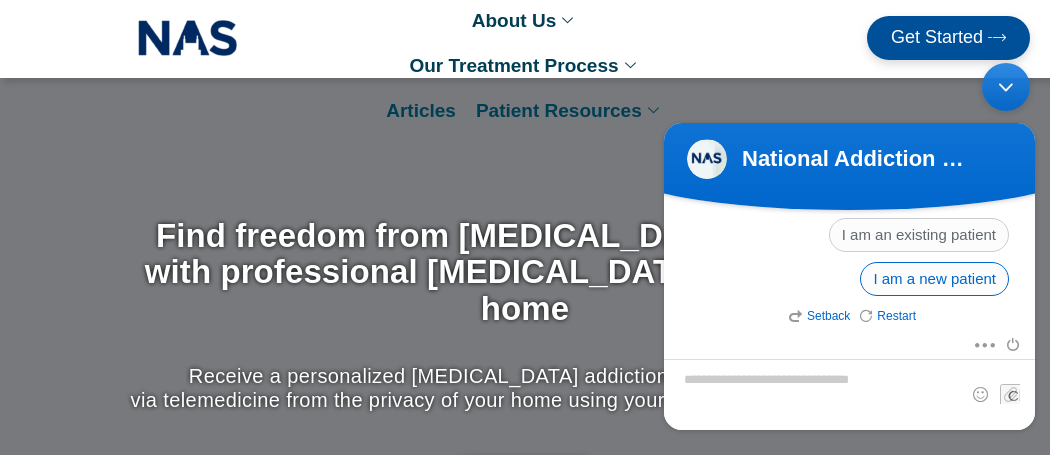 click on "I am a new patient" at bounding box center [934, 279] 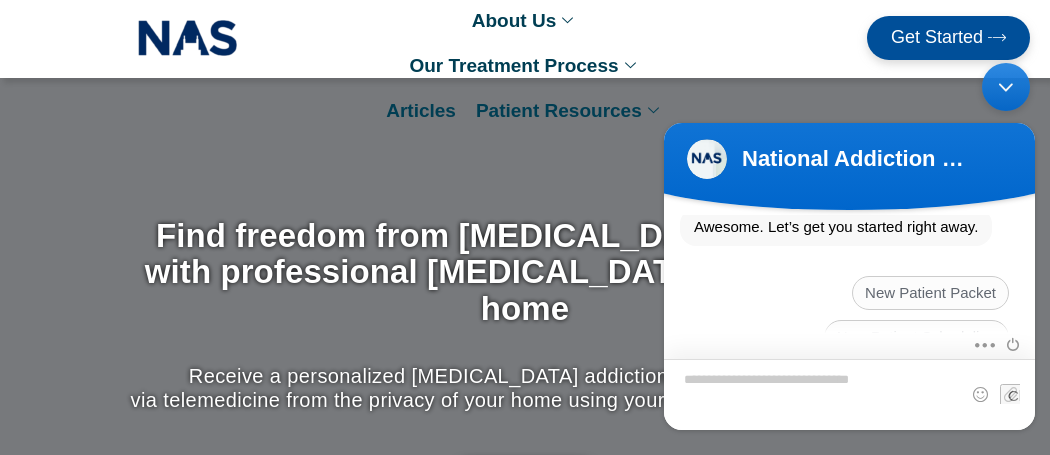 scroll, scrollTop: 1613, scrollLeft: 0, axis: vertical 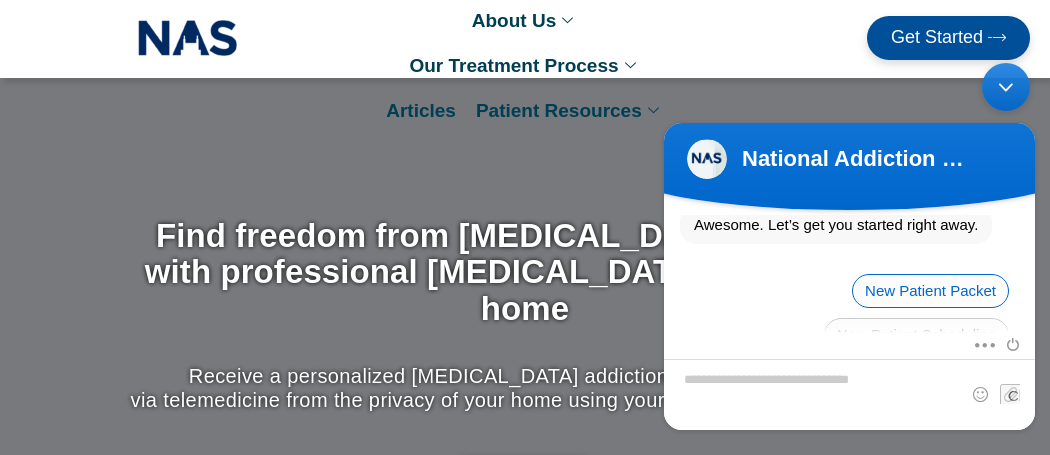 click on "New Patient Packet" at bounding box center (930, 291) 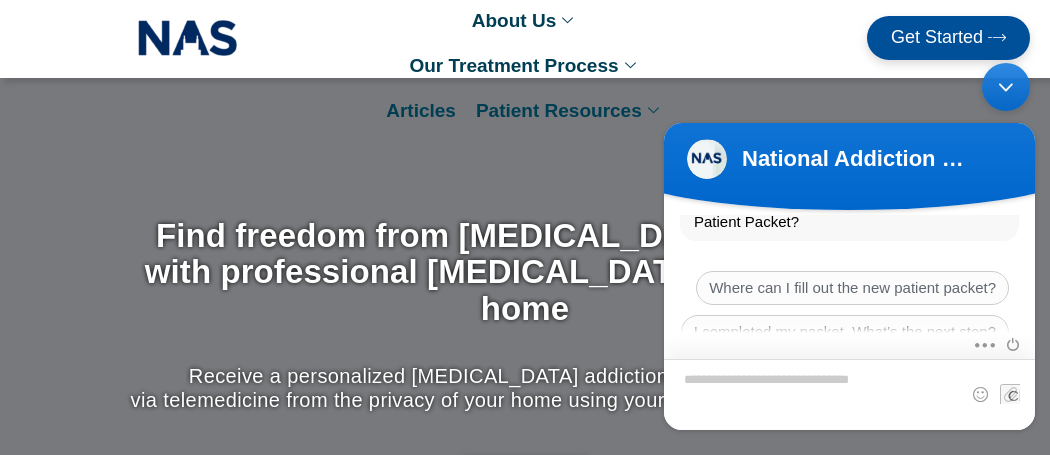 scroll, scrollTop: 1781, scrollLeft: 0, axis: vertical 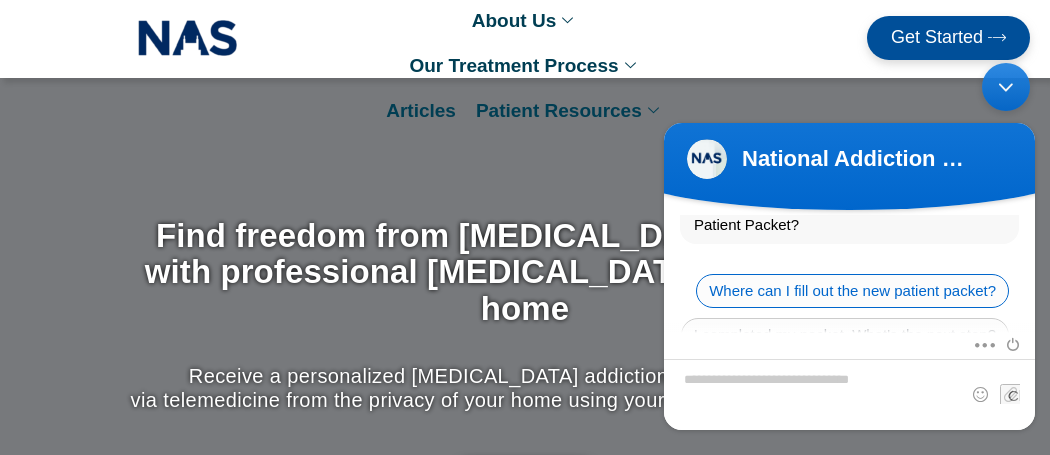 click on "Where can I fill out the new patient packet?" at bounding box center (852, 291) 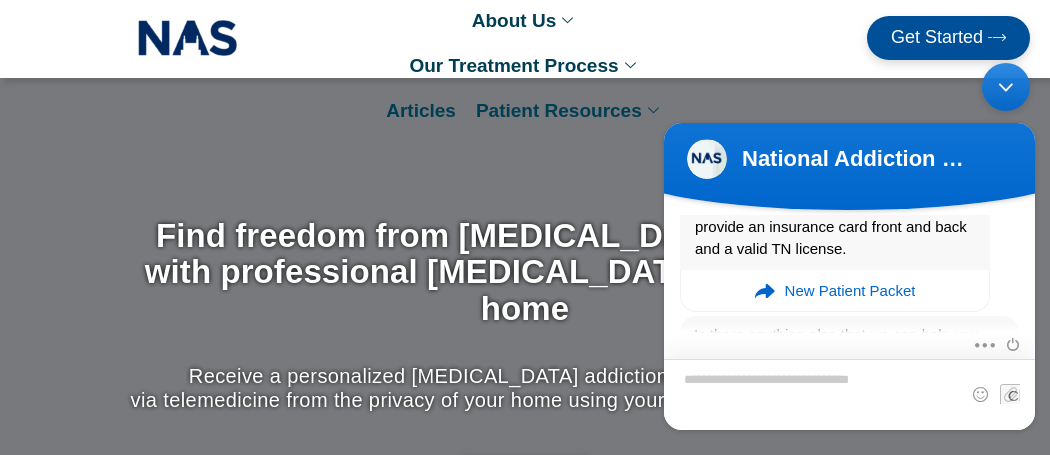 scroll, scrollTop: 2021, scrollLeft: 0, axis: vertical 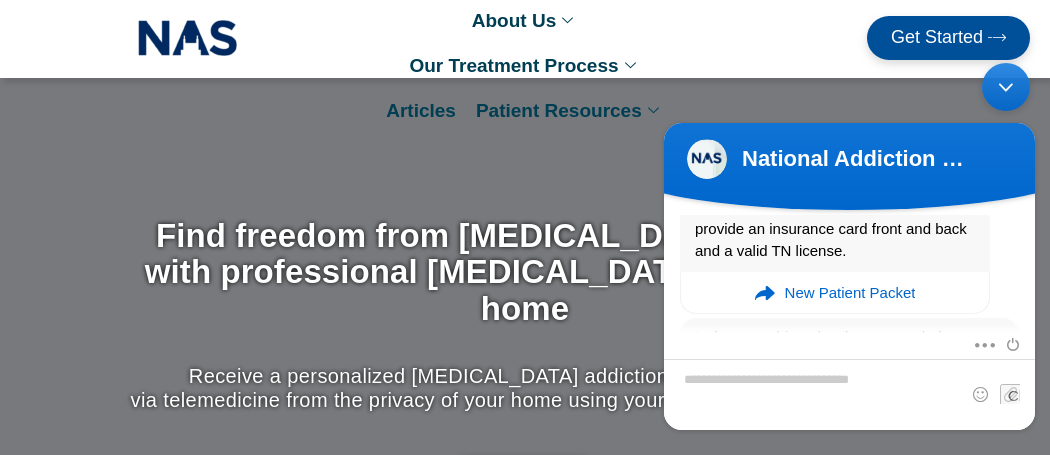 click on "New Patient Packet" at bounding box center [850, 293] 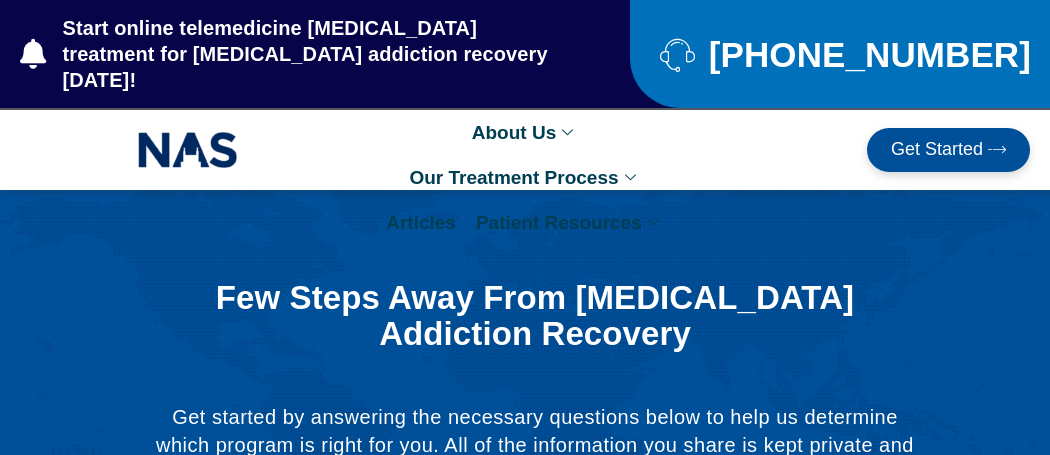 scroll, scrollTop: 0, scrollLeft: 0, axis: both 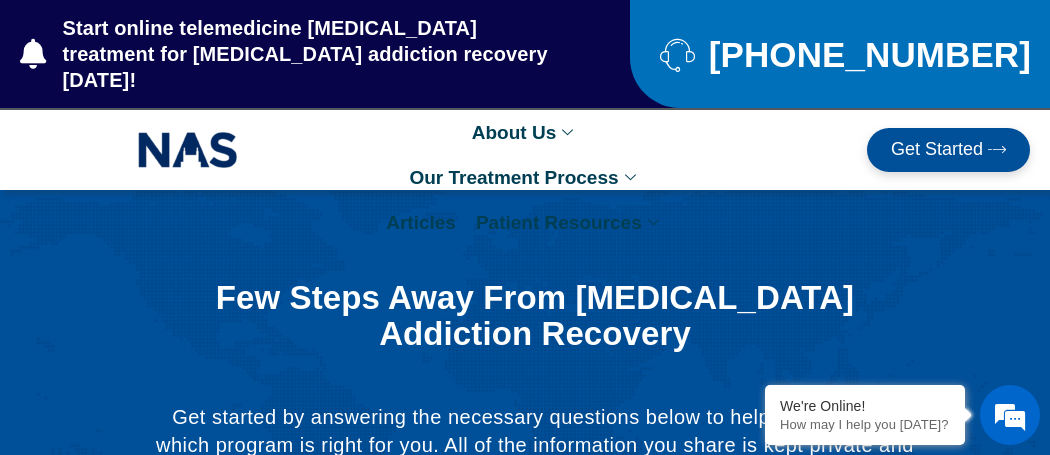 click on "Get Started" at bounding box center [937, 150] 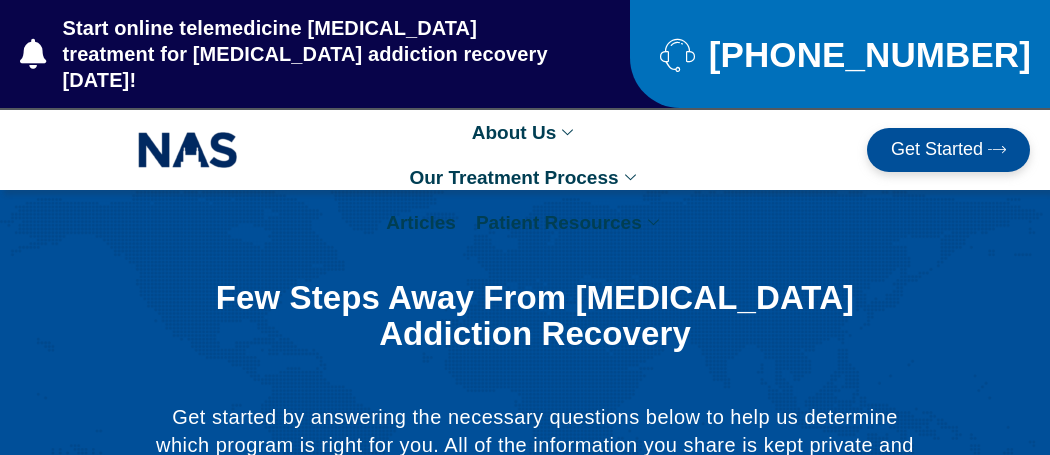 scroll, scrollTop: 0, scrollLeft: 0, axis: both 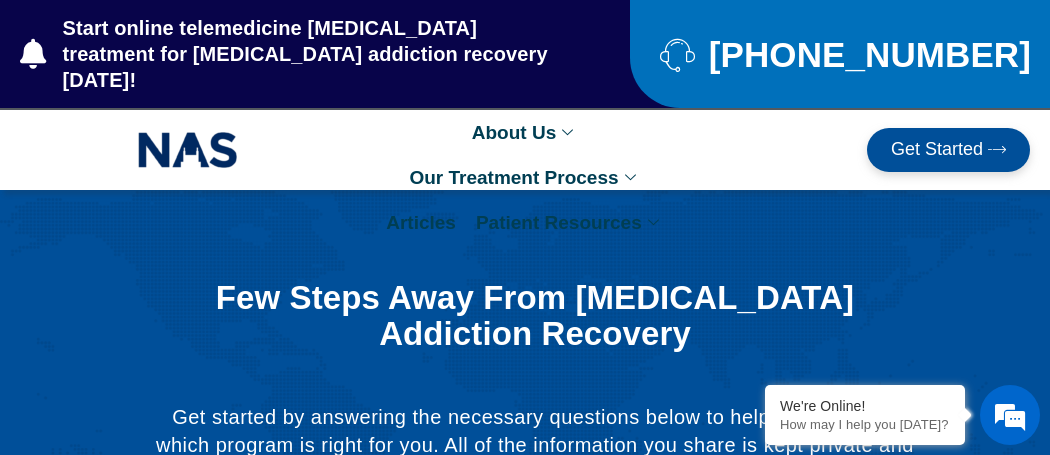 click at bounding box center [997, 149] 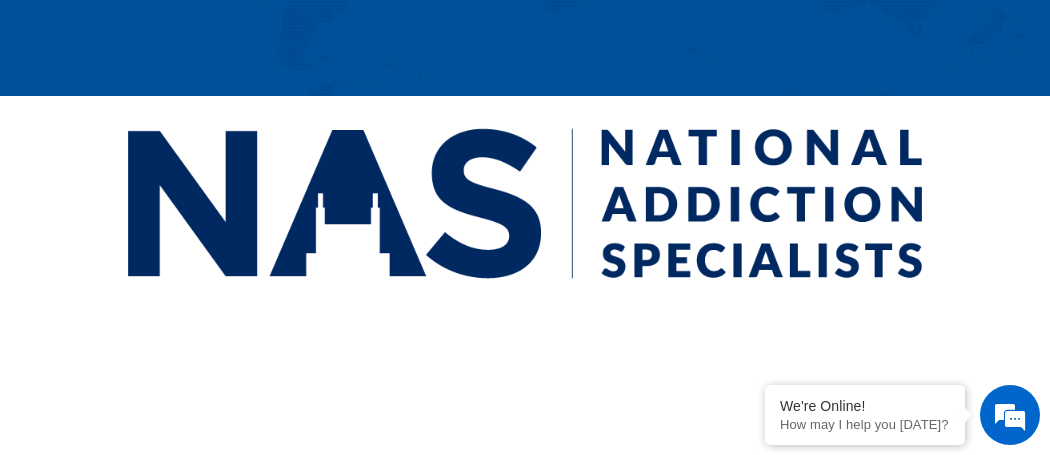 scroll, scrollTop: 805, scrollLeft: 0, axis: vertical 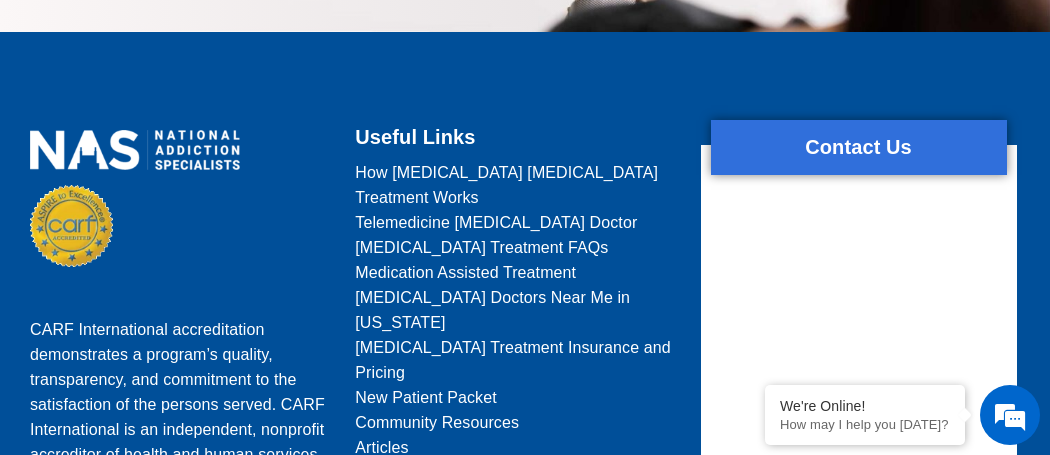 click on "New Patient Packet" at bounding box center [425, 397] 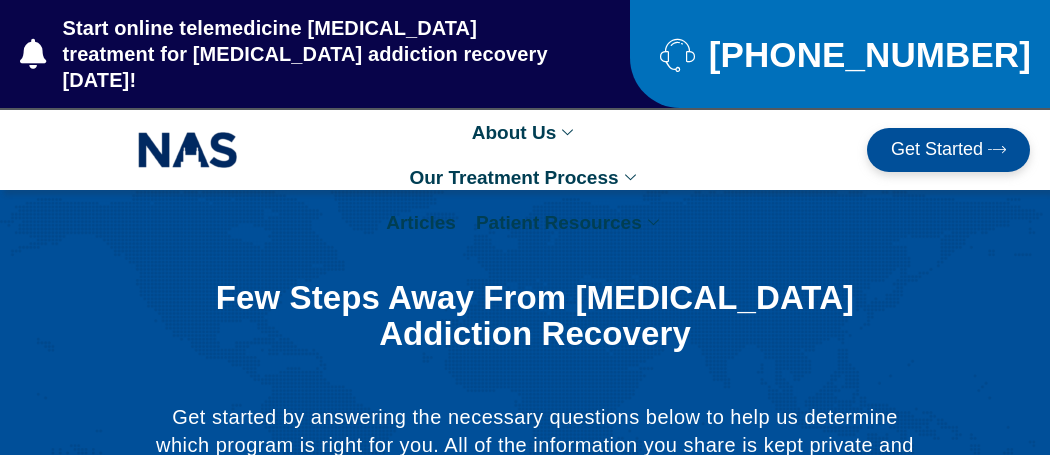 scroll, scrollTop: 0, scrollLeft: 0, axis: both 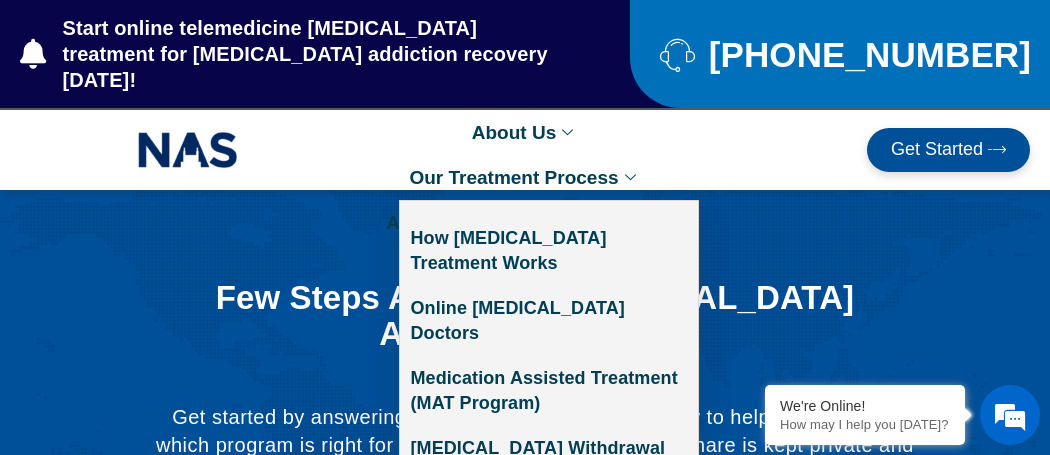 click at bounding box center (633, 177) 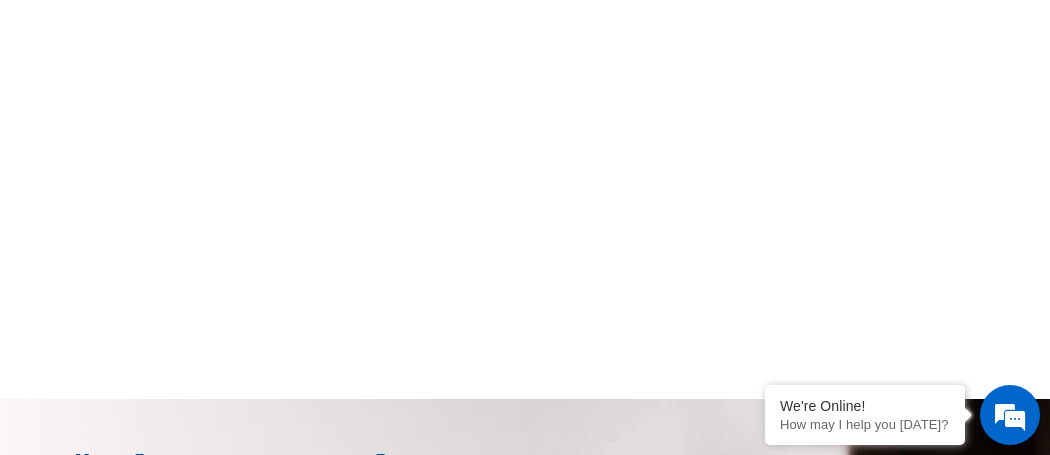 scroll, scrollTop: 1543, scrollLeft: 0, axis: vertical 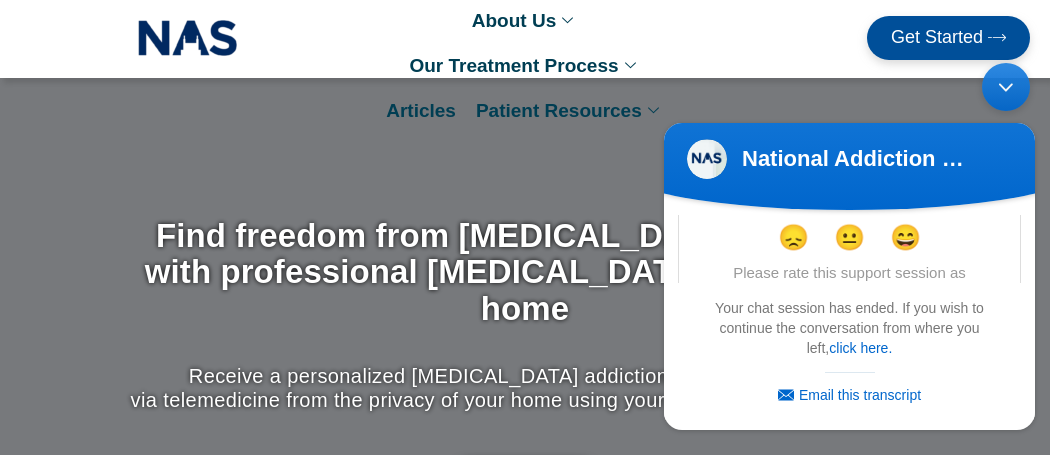 click at bounding box center [849, 425] 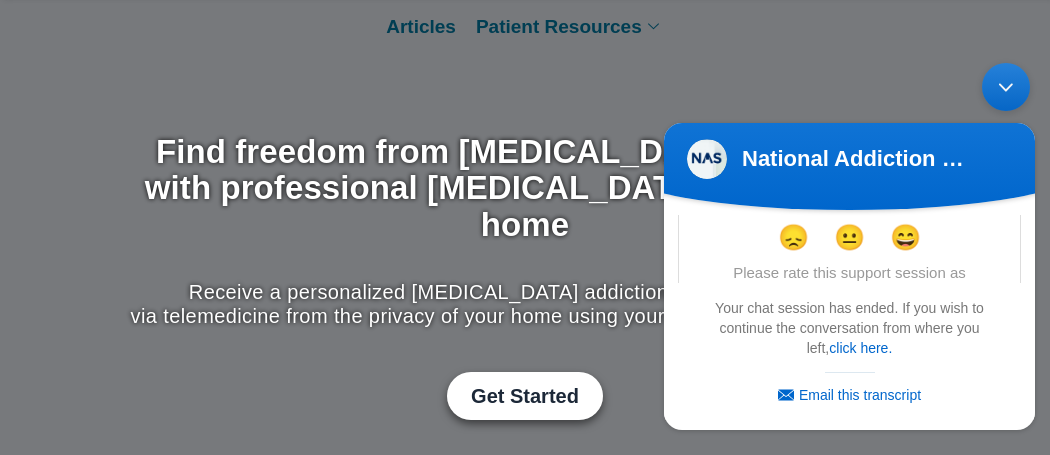 scroll, scrollTop: 212, scrollLeft: 0, axis: vertical 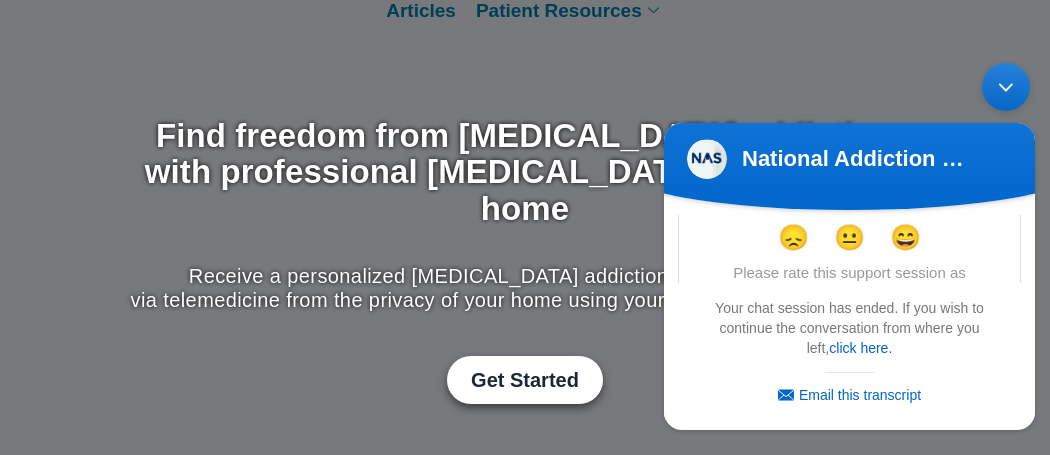 click at bounding box center (1006, 87) 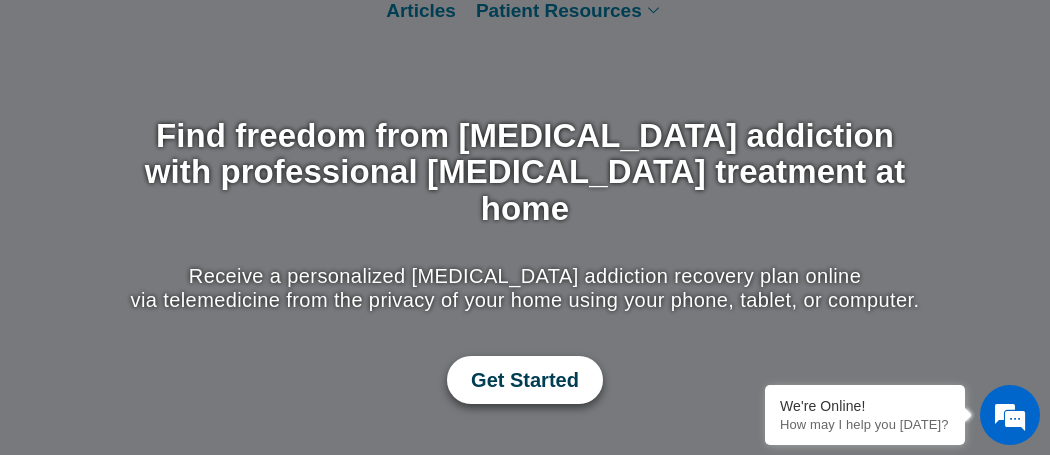 click on "Get Started" at bounding box center (525, 380) 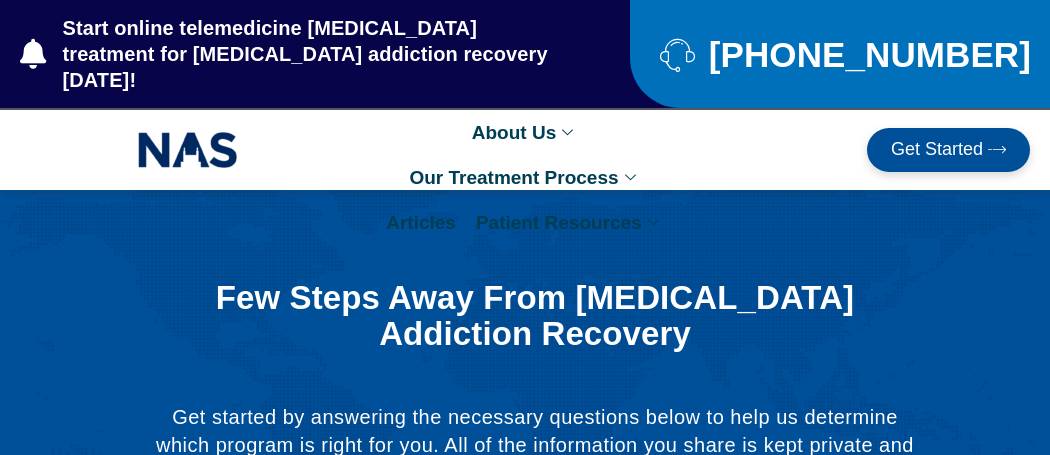 scroll, scrollTop: 0, scrollLeft: 0, axis: both 